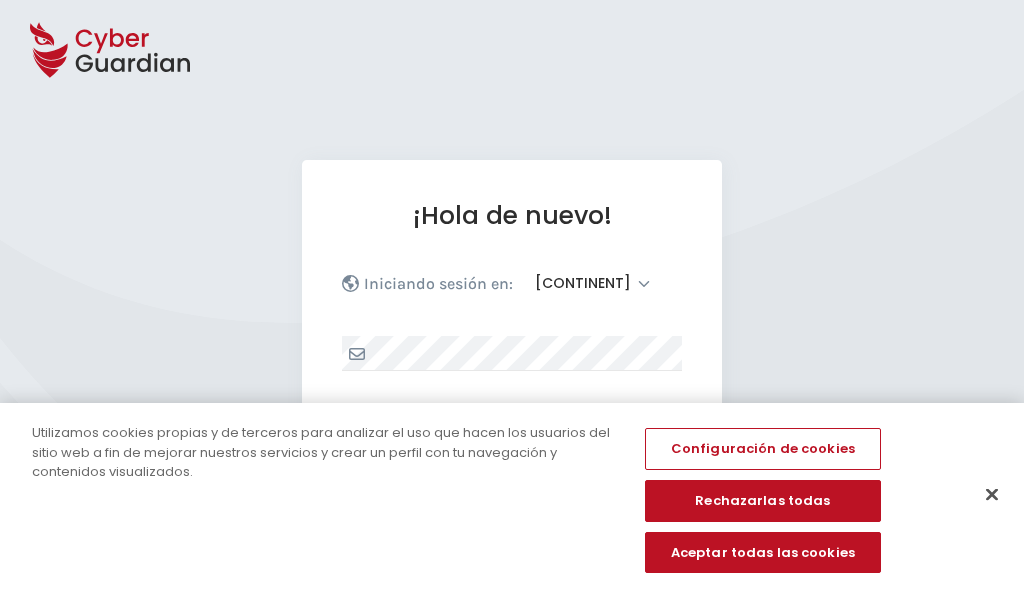 select on "[CONTINENT]" 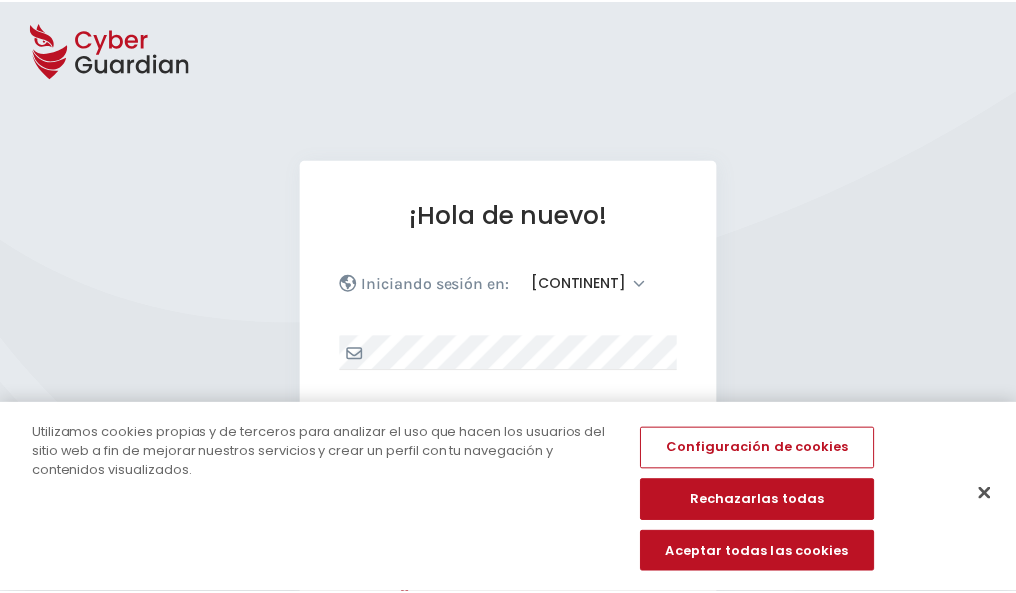 scroll, scrollTop: 0, scrollLeft: 0, axis: both 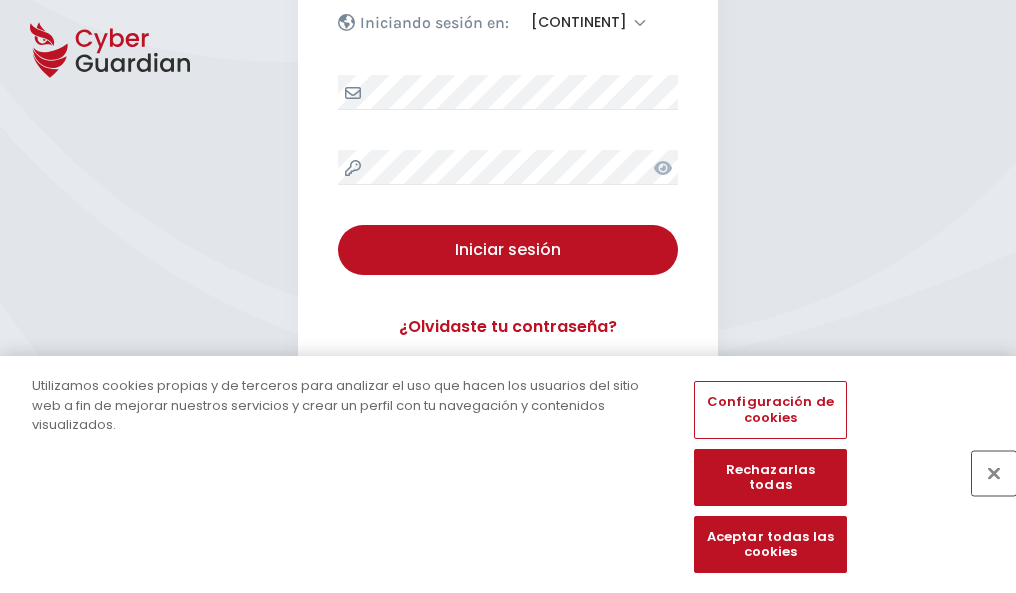click at bounding box center [994, 473] 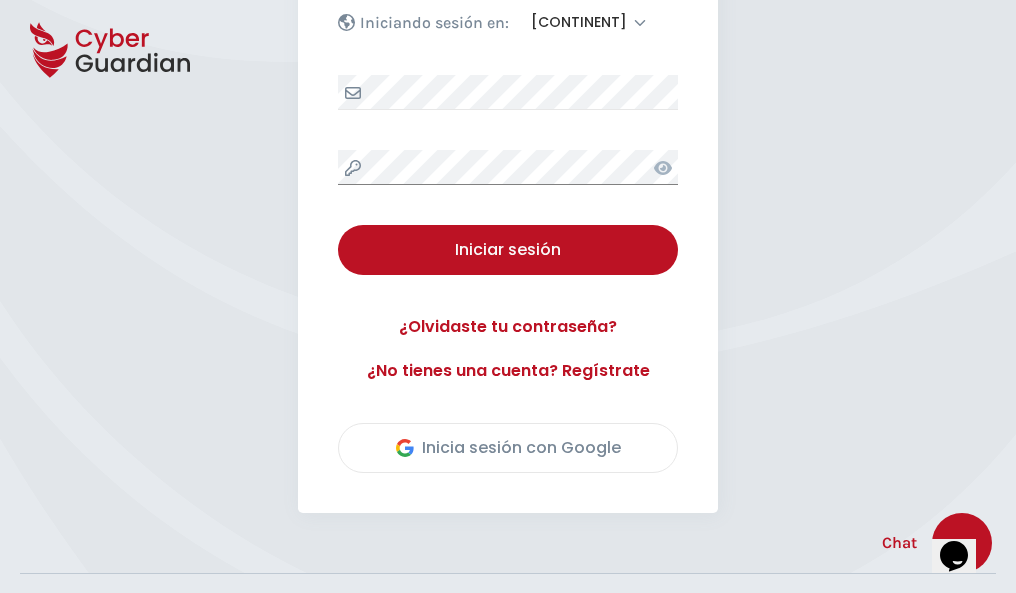 scroll, scrollTop: 454, scrollLeft: 0, axis: vertical 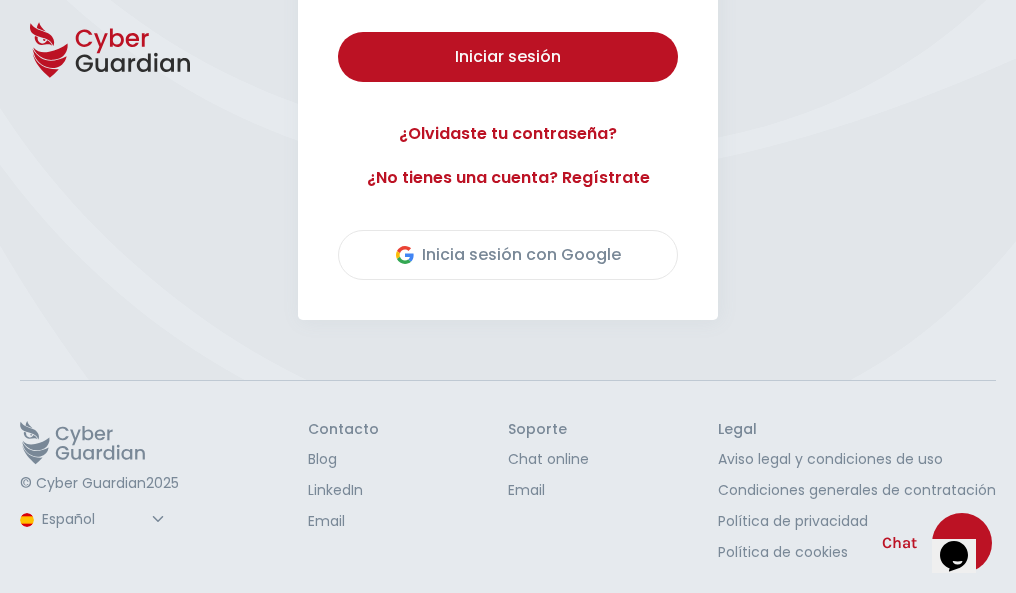type 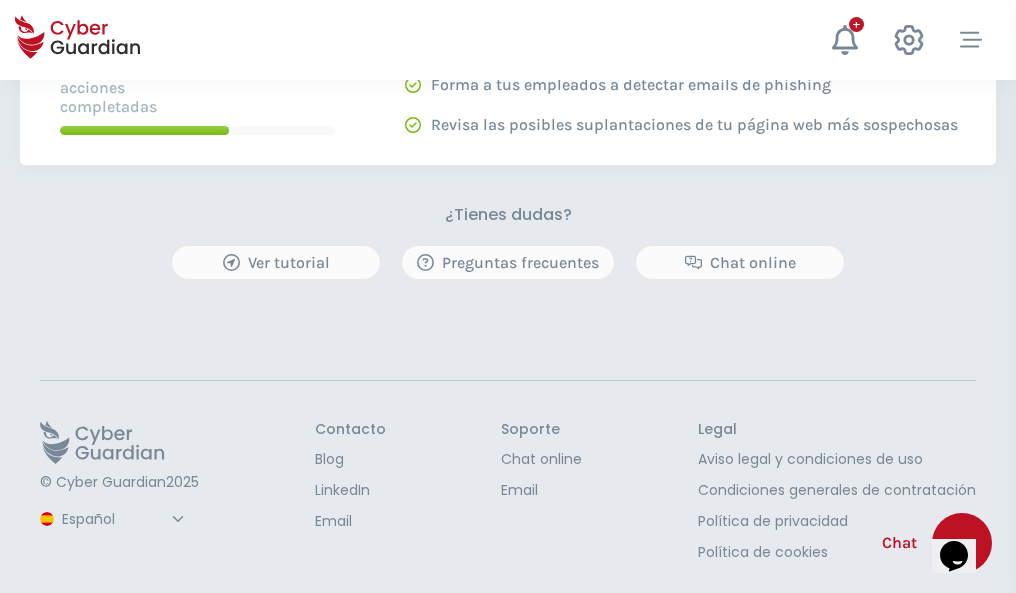 scroll, scrollTop: 0, scrollLeft: 0, axis: both 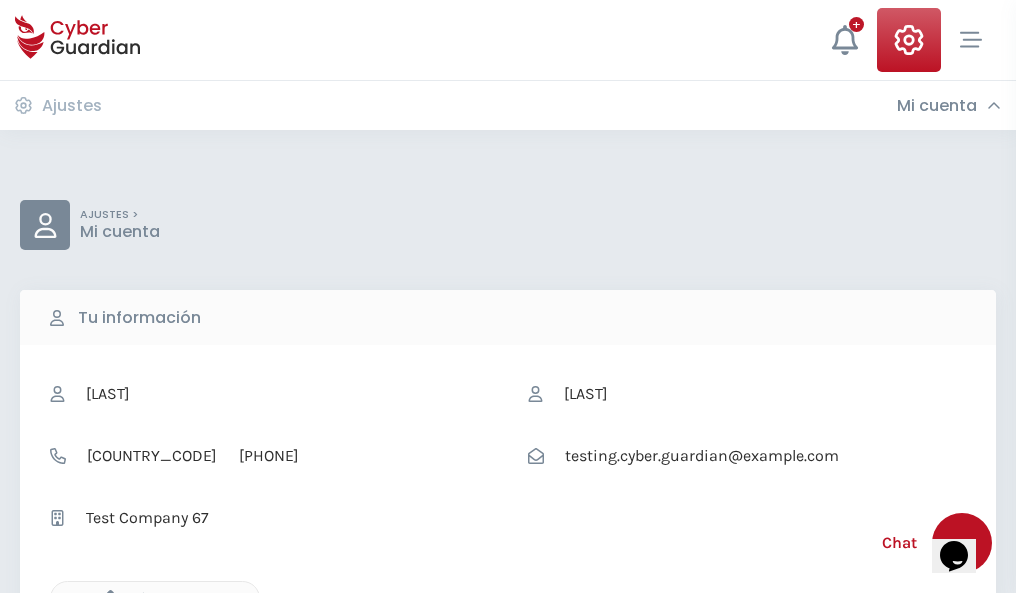 click 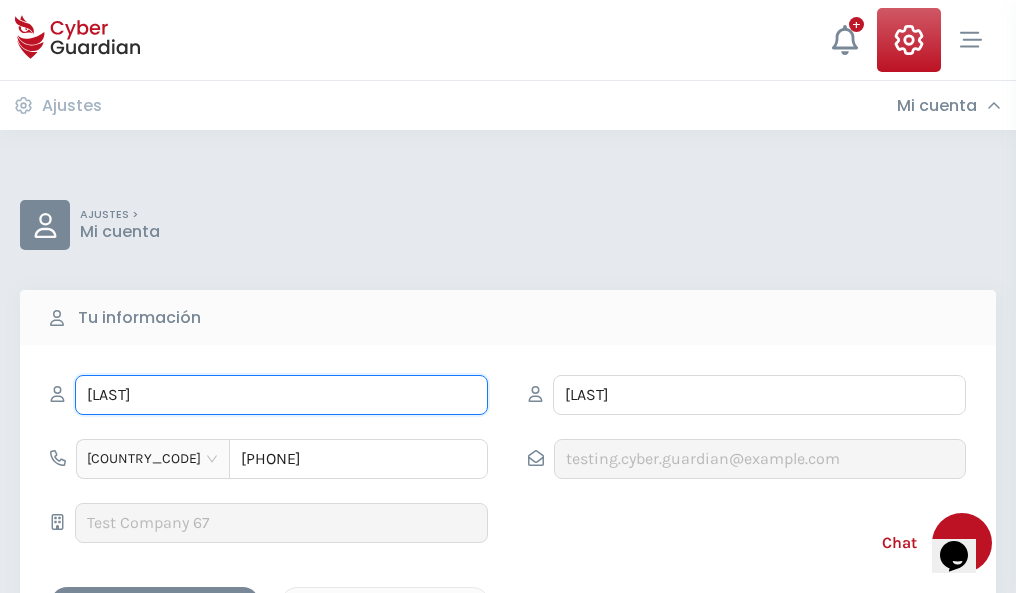click on "ILEANA" at bounding box center [281, 395] 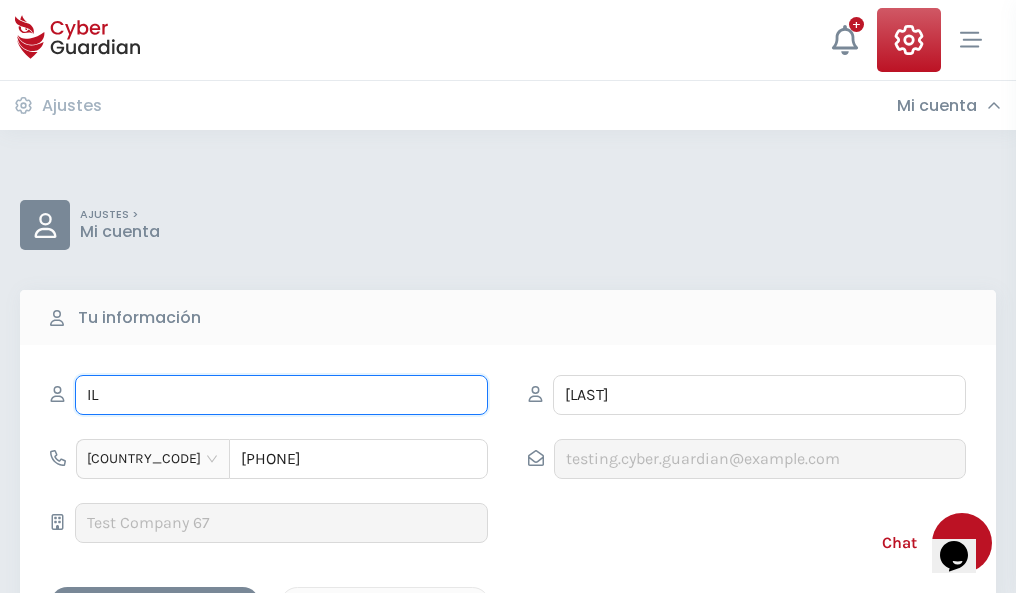 type on "I" 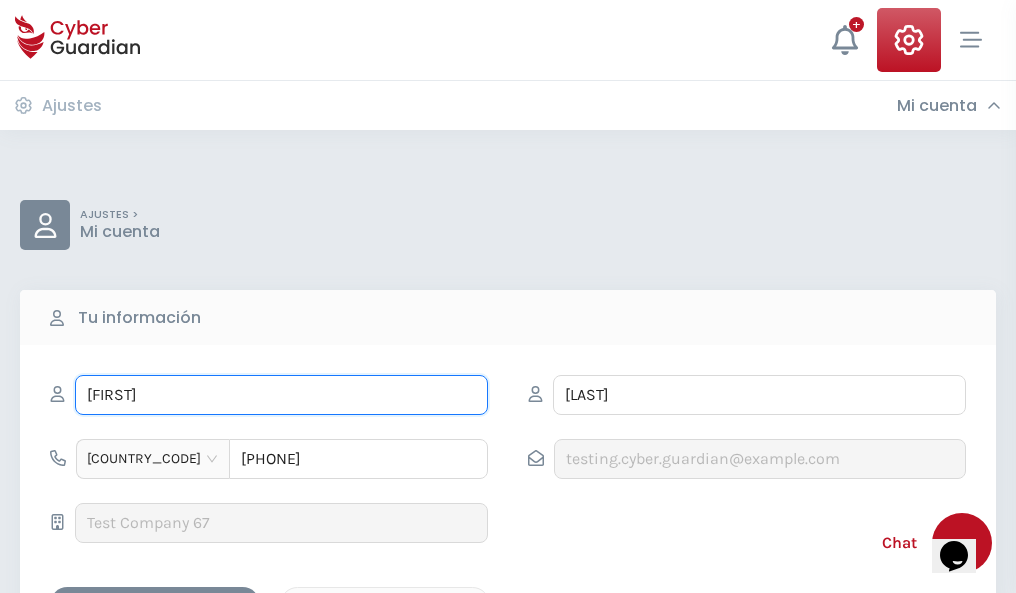 type on "Evangelina" 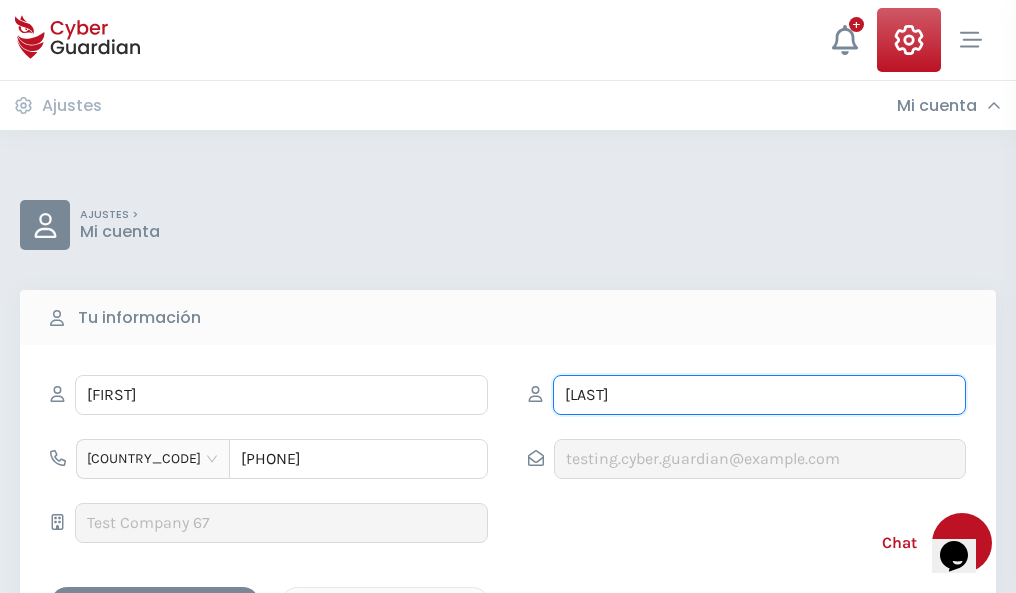 click on "CORREA" at bounding box center [759, 395] 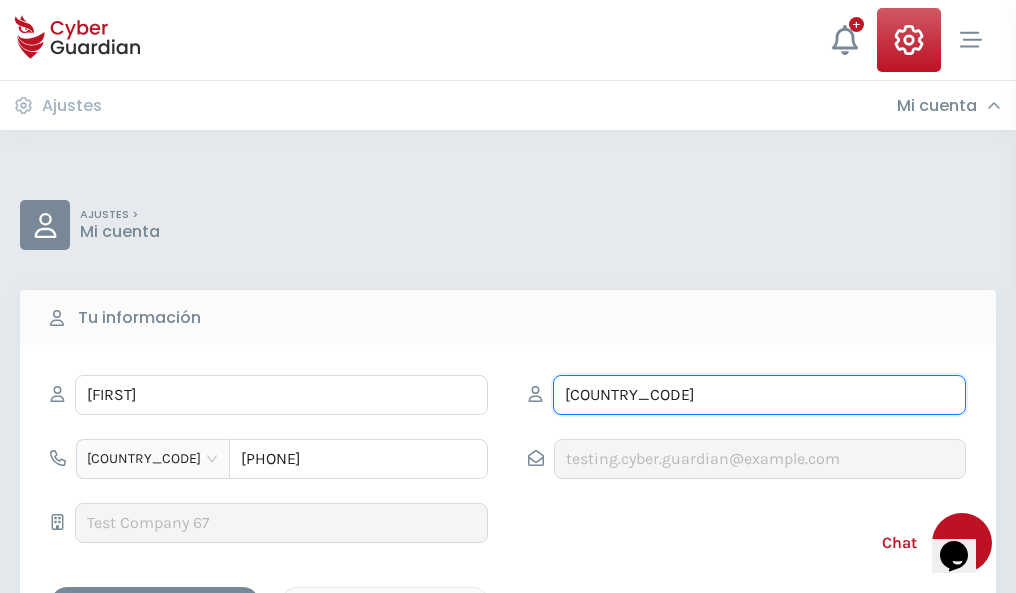 type on "C" 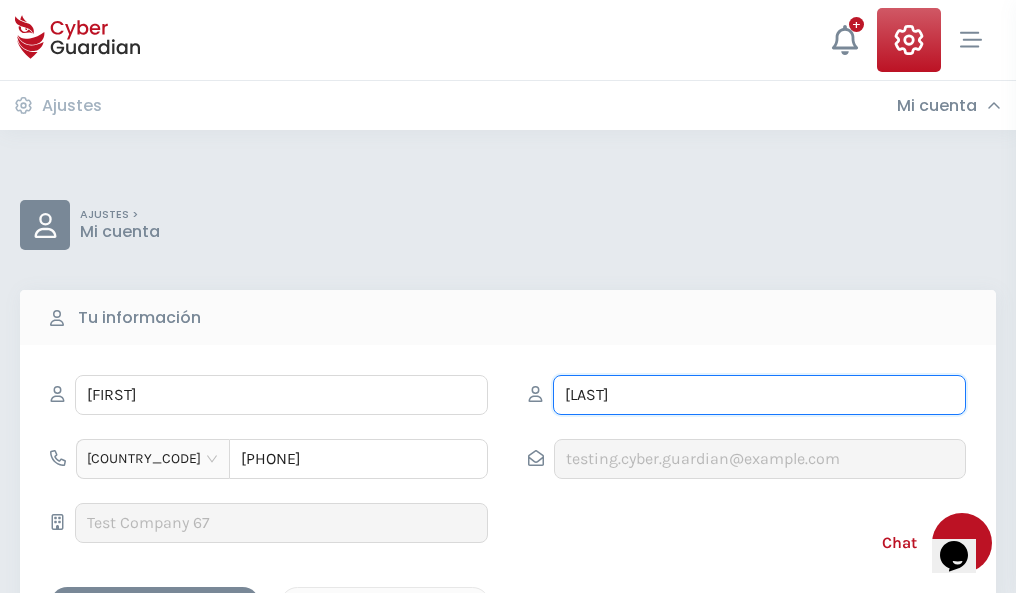 type on "Téllez" 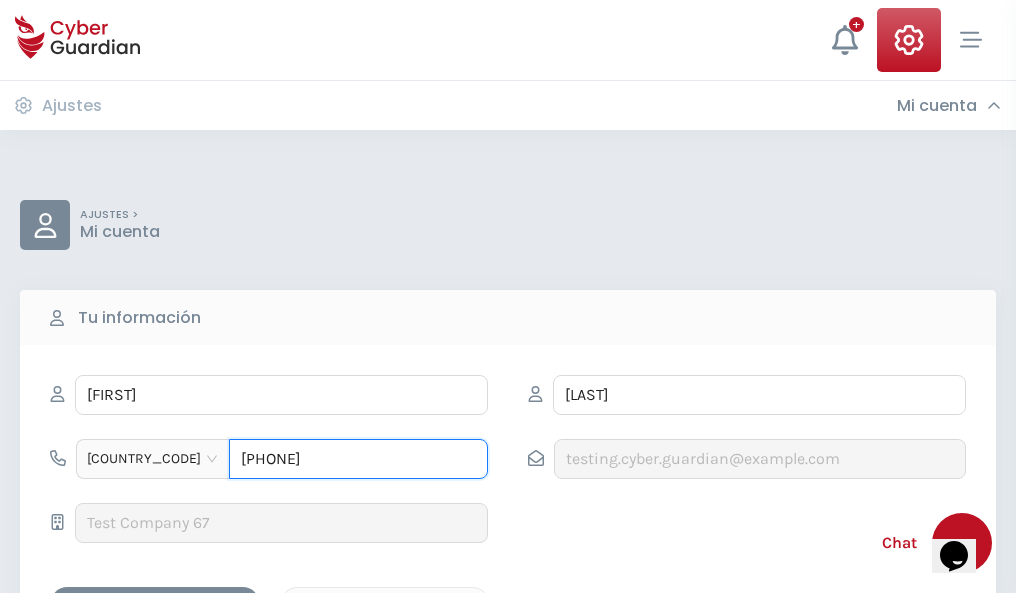 click on "1164055377" at bounding box center (358, 459) 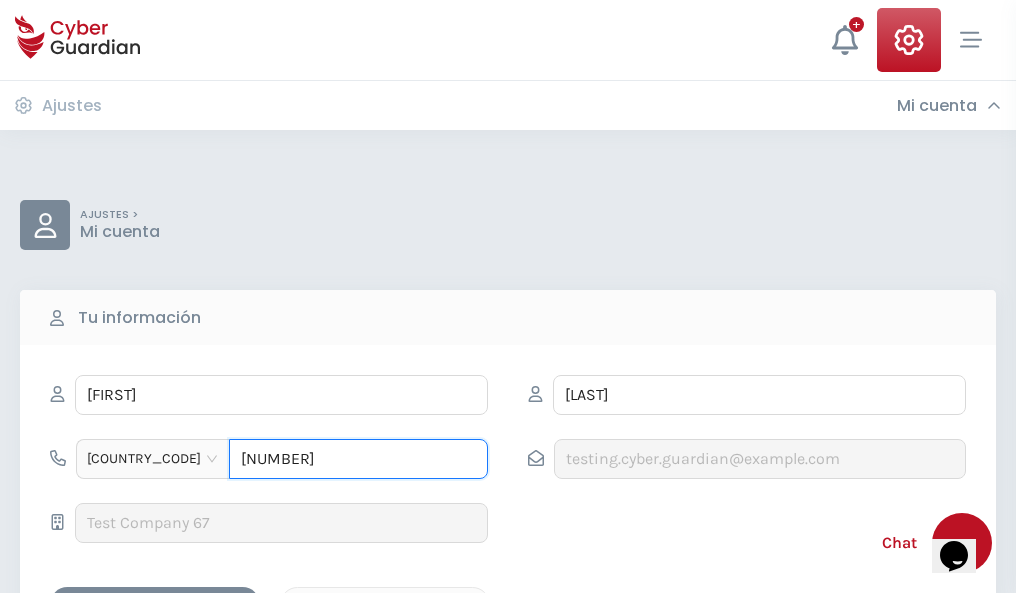 type on "1" 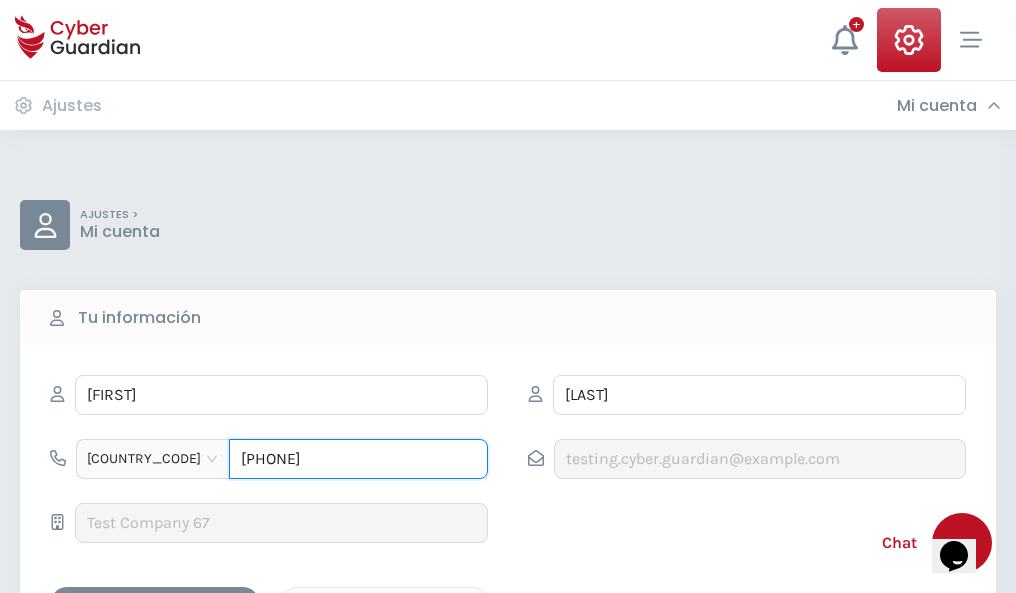 type on "4701119782" 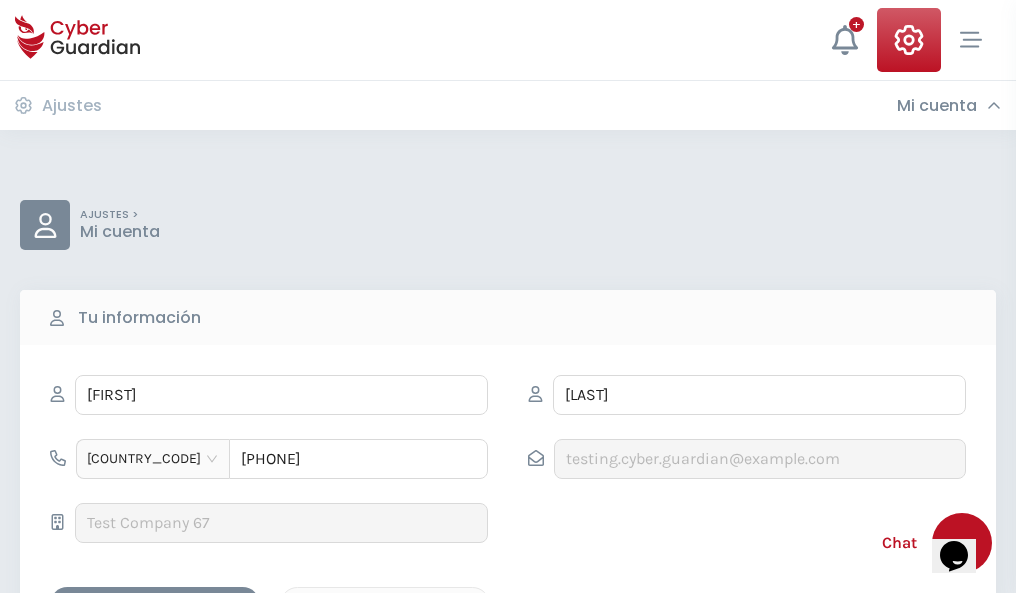 click on "Cancelar" at bounding box center [385, 604] 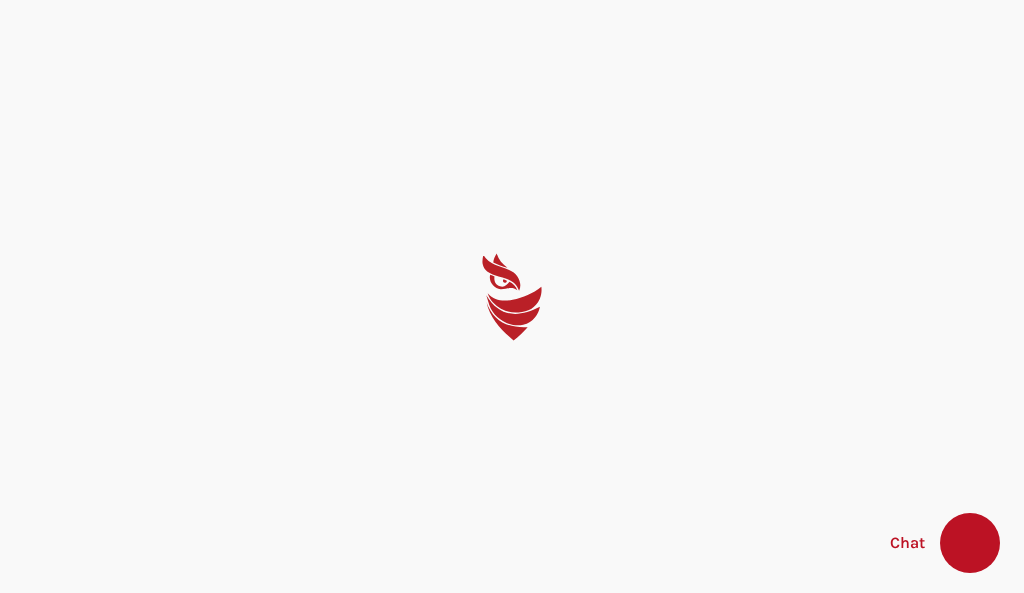 scroll, scrollTop: 0, scrollLeft: 0, axis: both 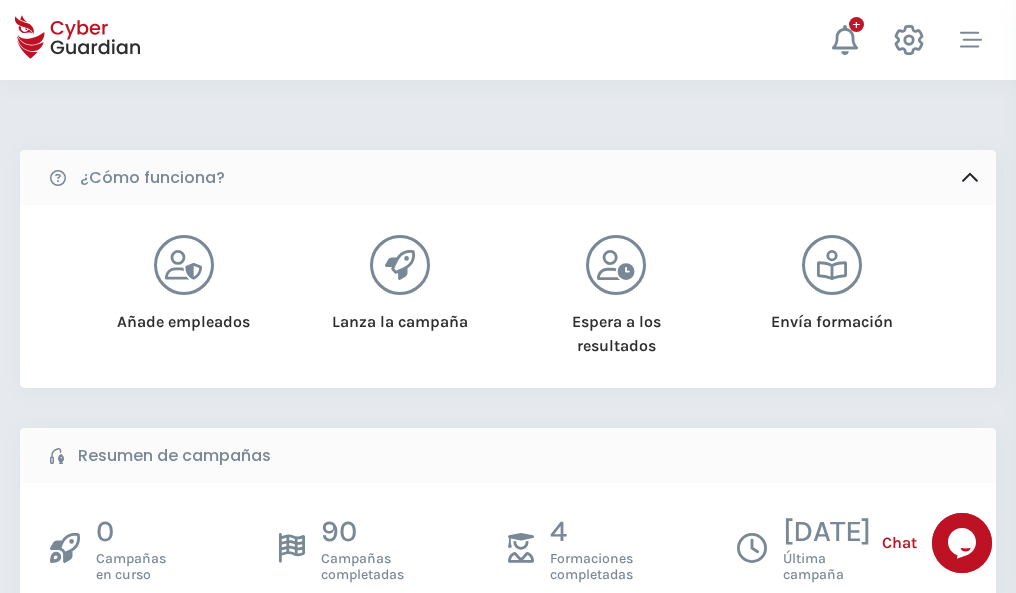 click on "Crear una campaña" at bounding box center [155, 645] 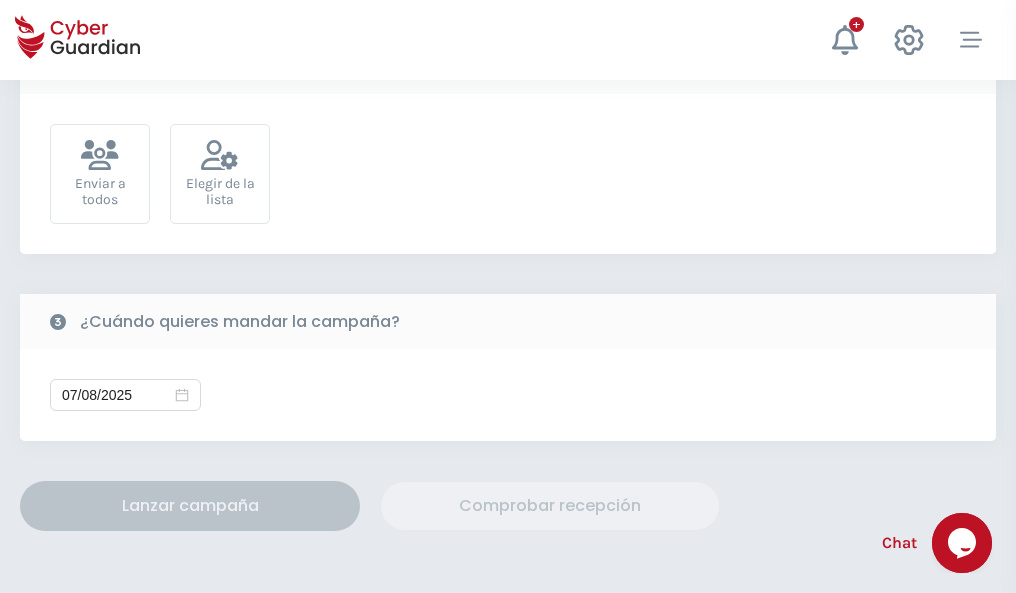 scroll, scrollTop: 732, scrollLeft: 0, axis: vertical 